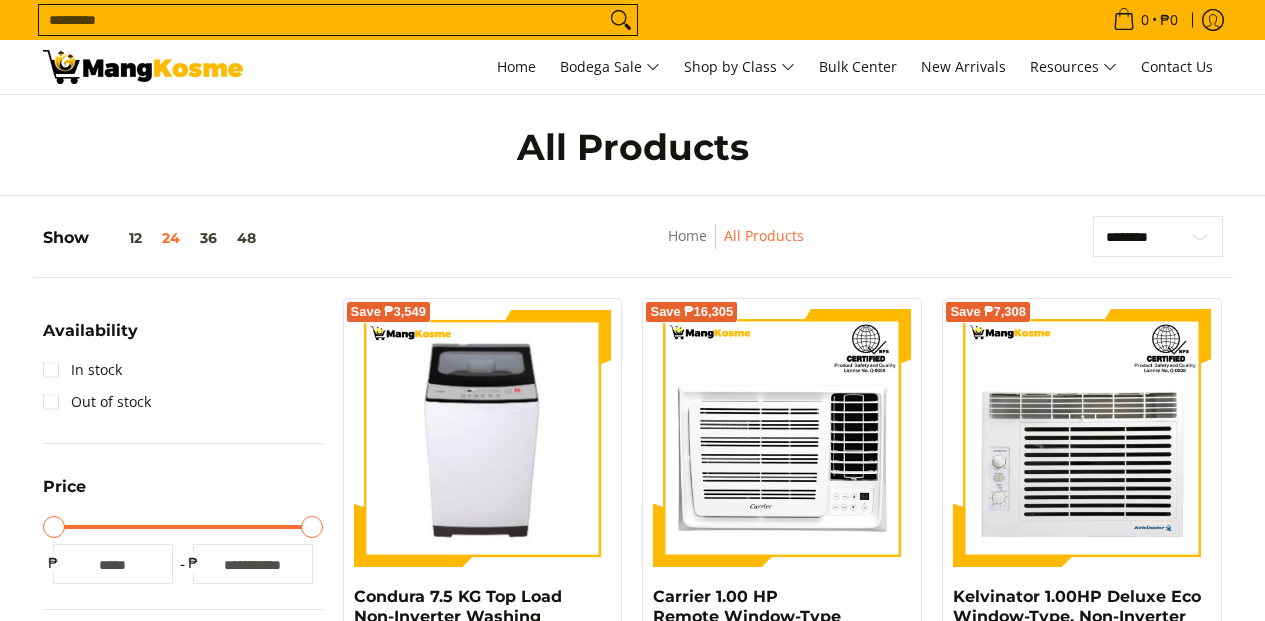 scroll, scrollTop: 400, scrollLeft: 0, axis: vertical 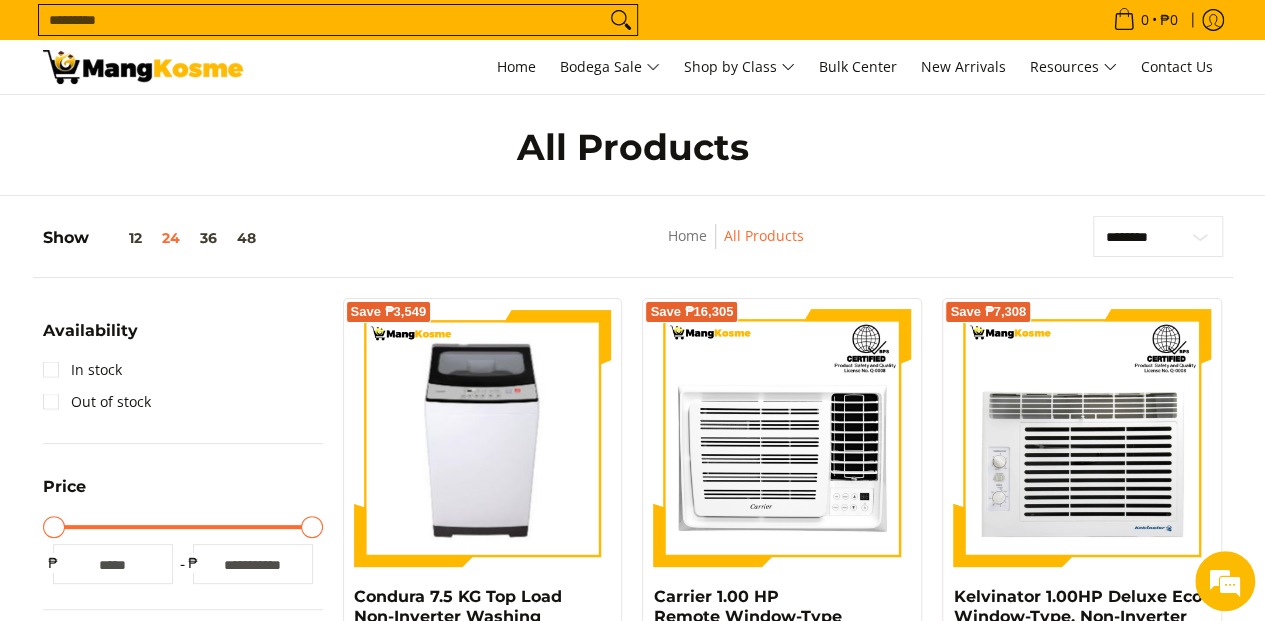 click on "Search..." at bounding box center [322, 20] 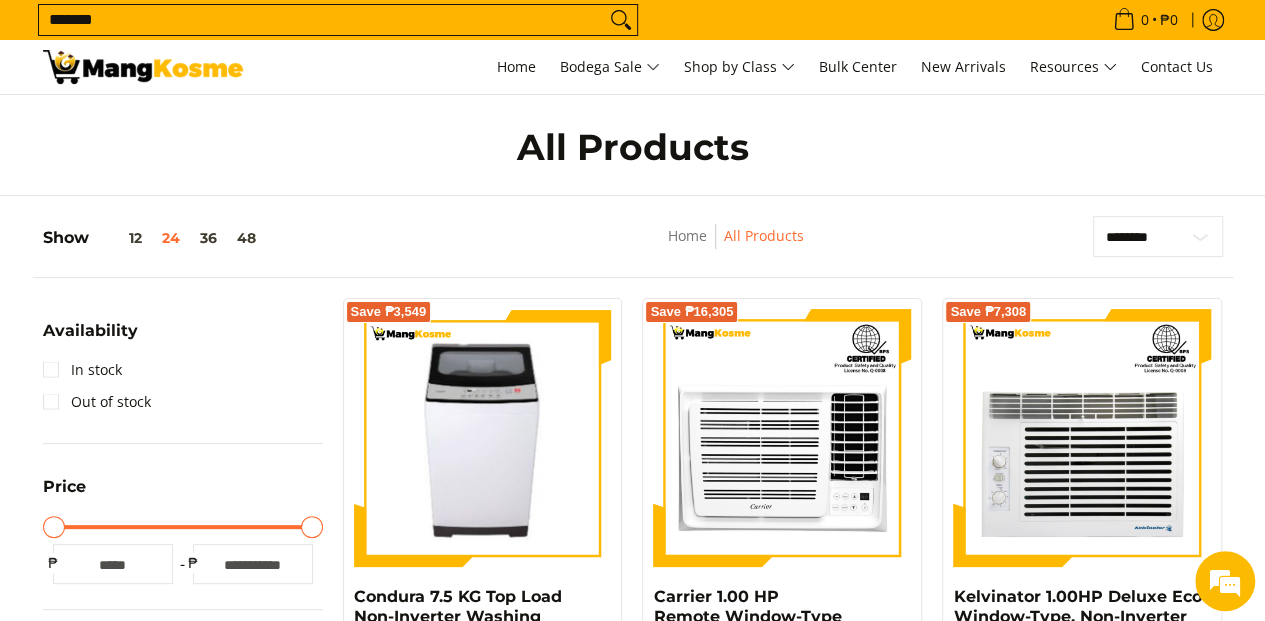 type on "*******" 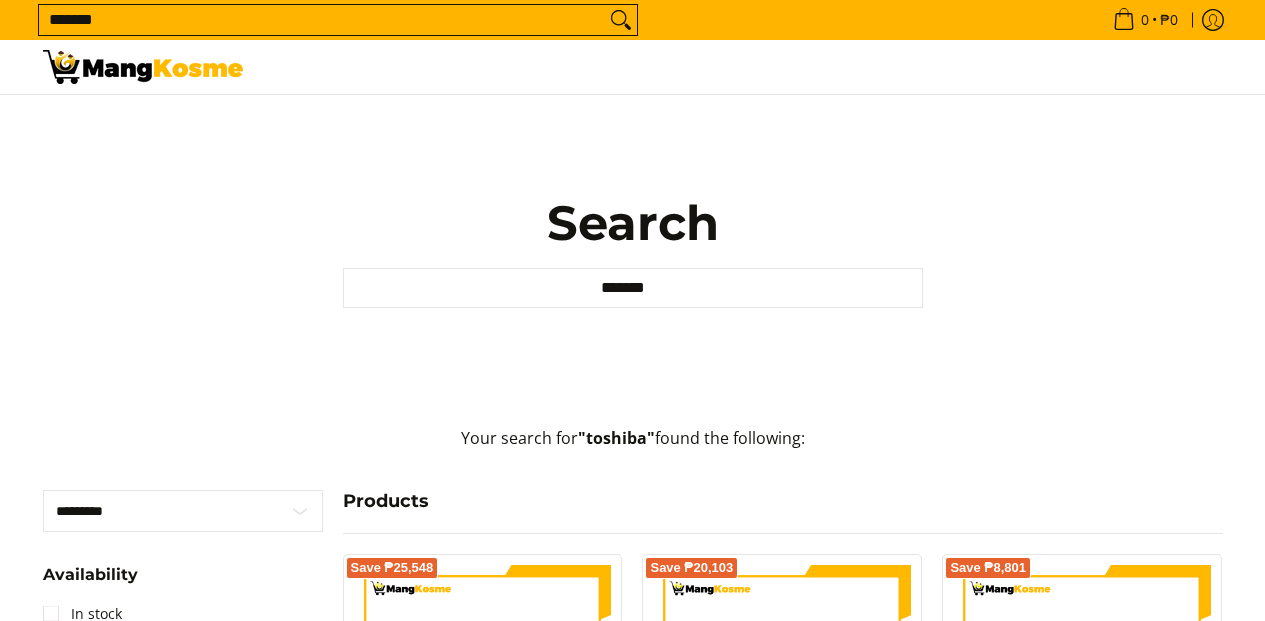 scroll, scrollTop: 0, scrollLeft: 0, axis: both 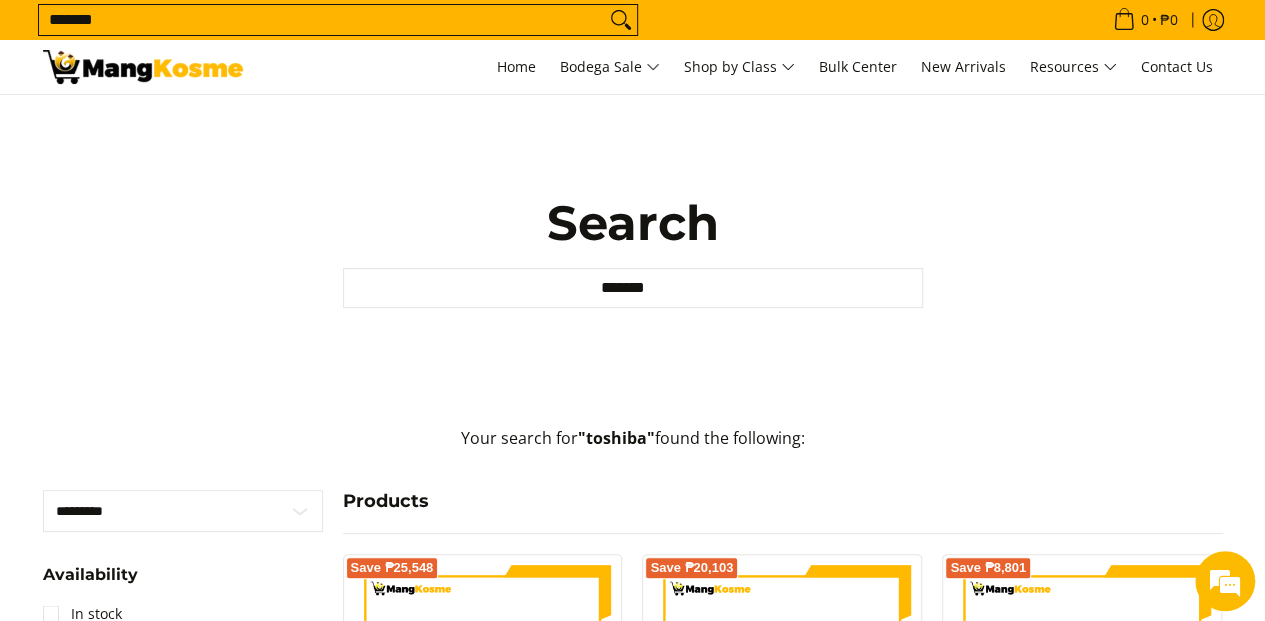 click on "*******" at bounding box center (322, 20) 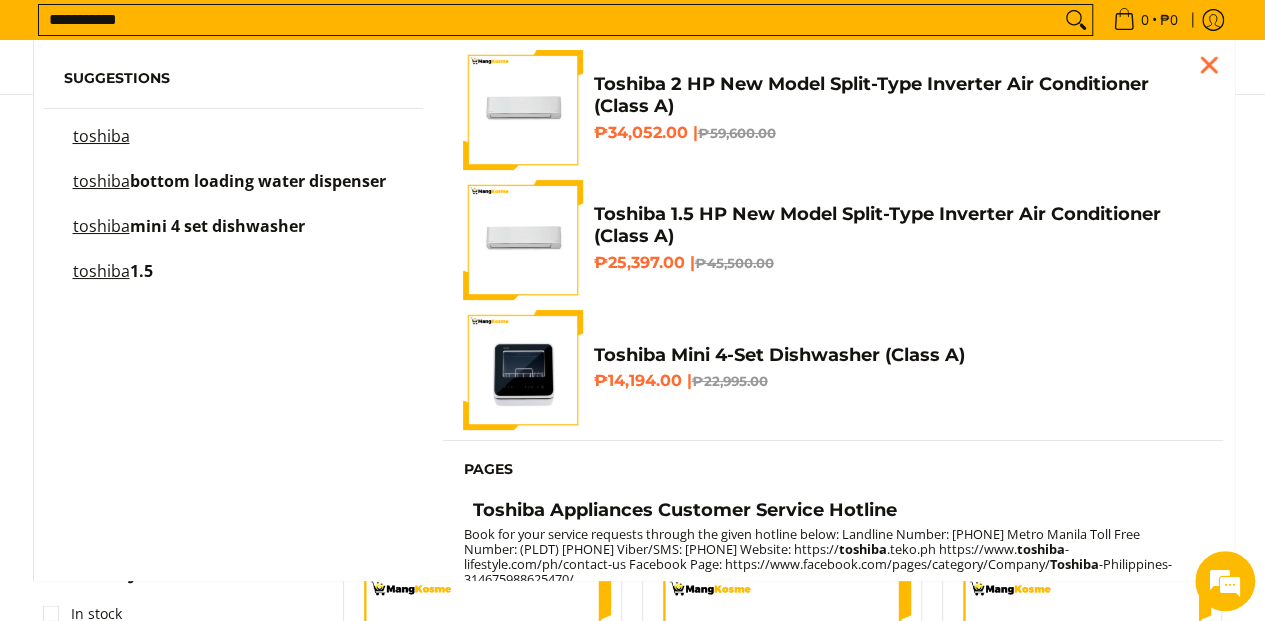 type on "**********" 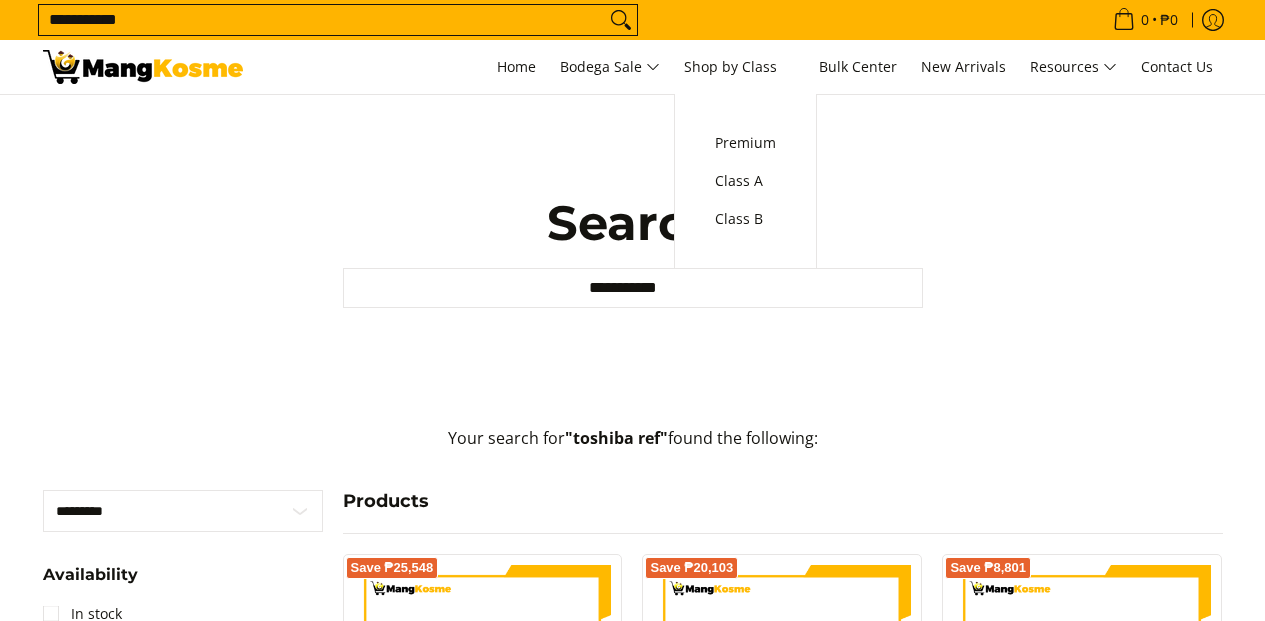 scroll, scrollTop: 0, scrollLeft: 0, axis: both 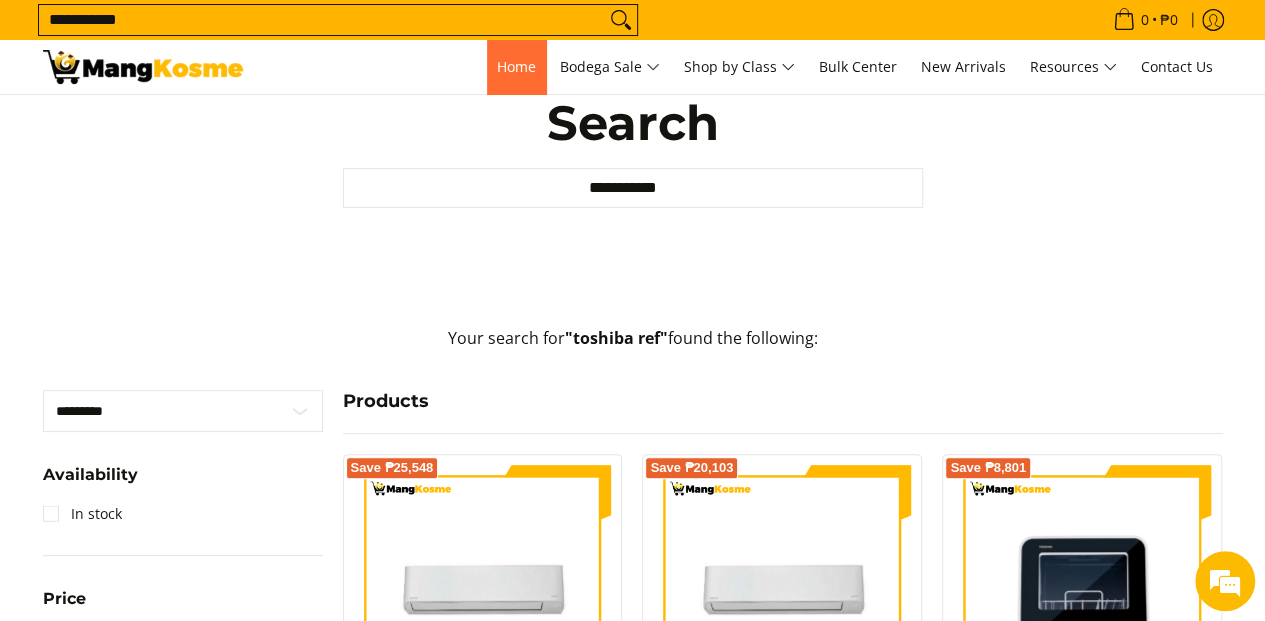 click on "Home" at bounding box center [516, 66] 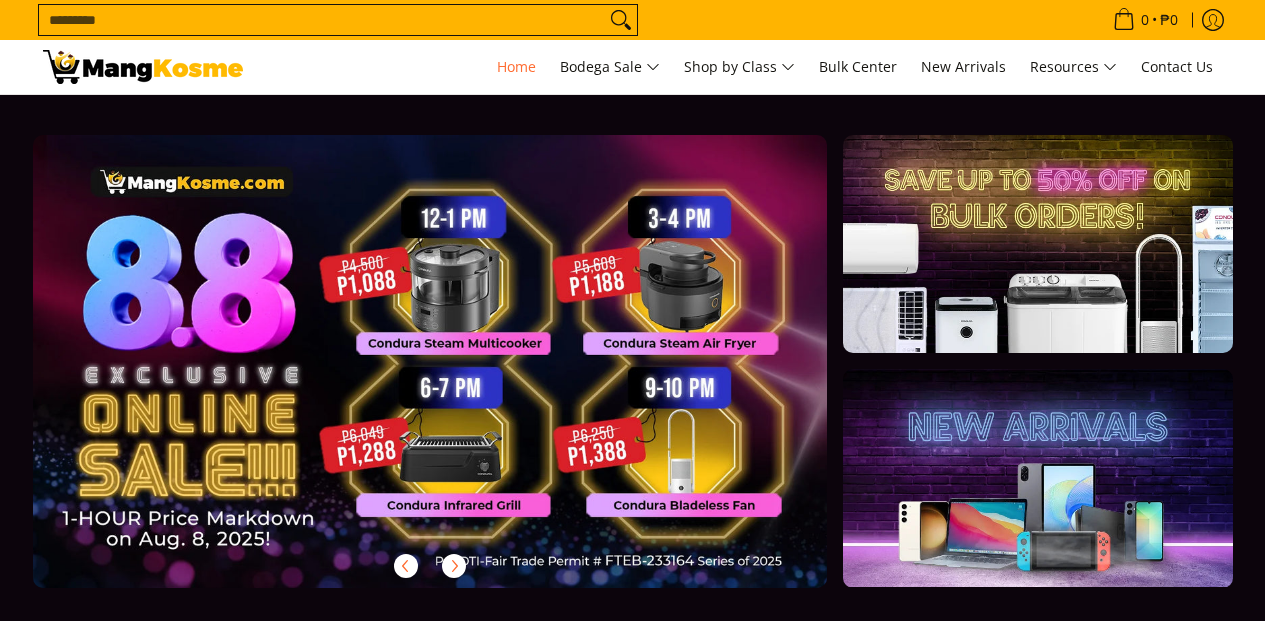 scroll, scrollTop: 400, scrollLeft: 0, axis: vertical 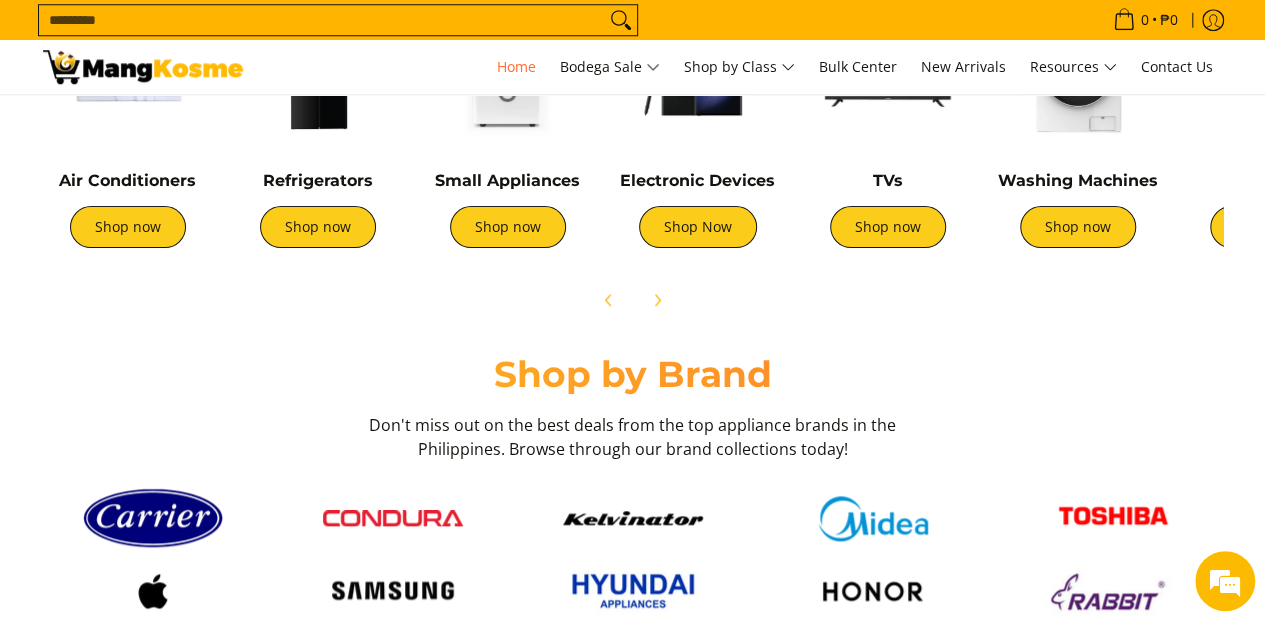 click at bounding box center (318, 66) 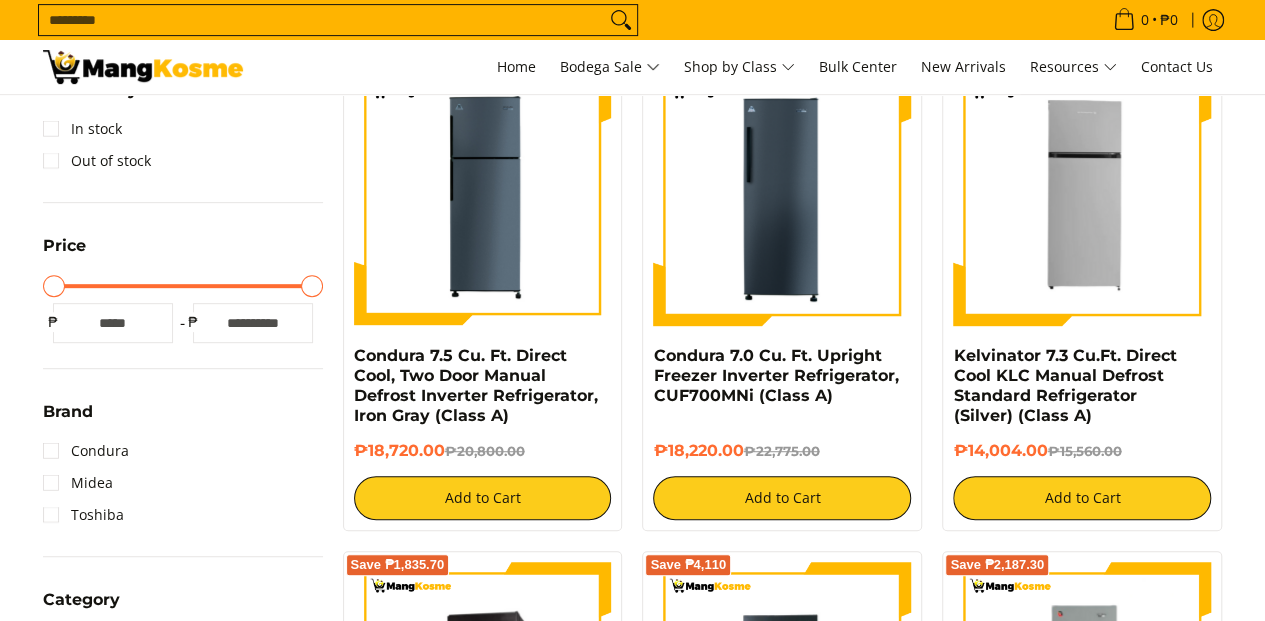 scroll, scrollTop: 400, scrollLeft: 0, axis: vertical 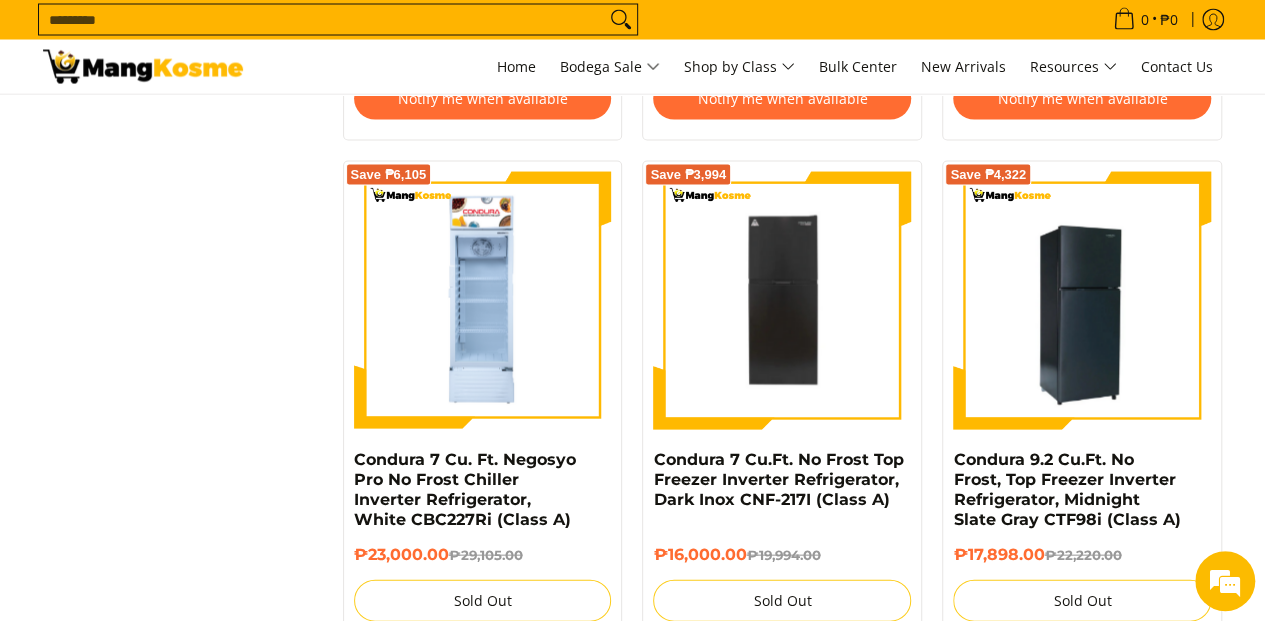 click at bounding box center (1082, 301) 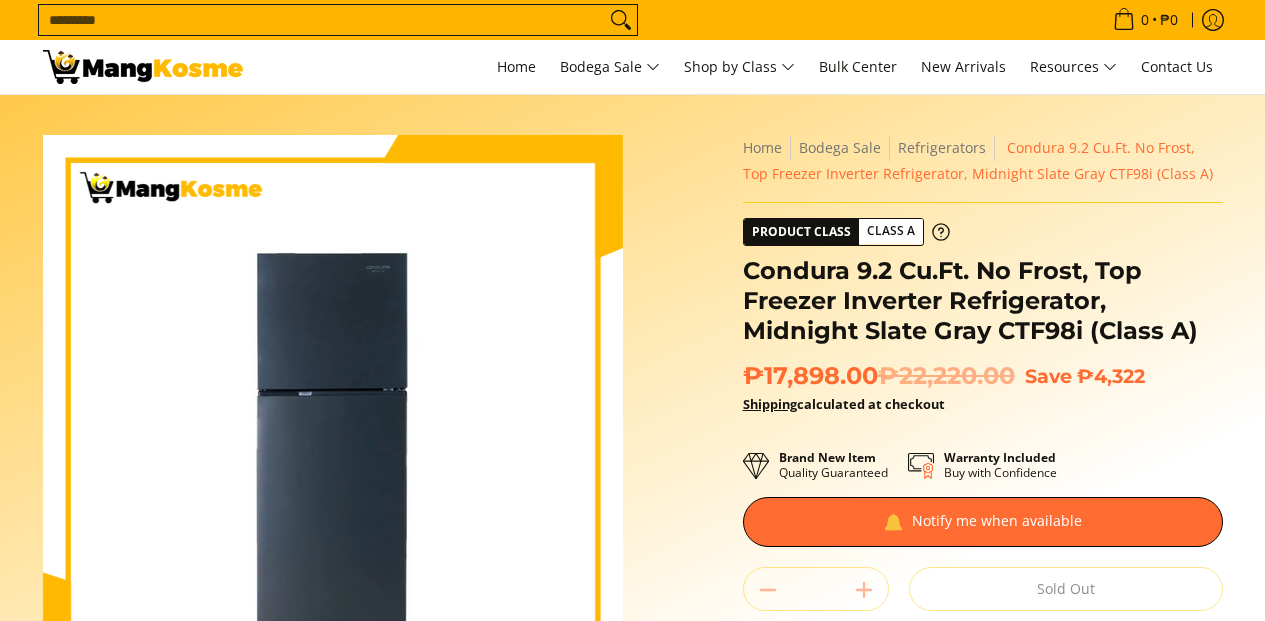 scroll, scrollTop: 41, scrollLeft: 0, axis: vertical 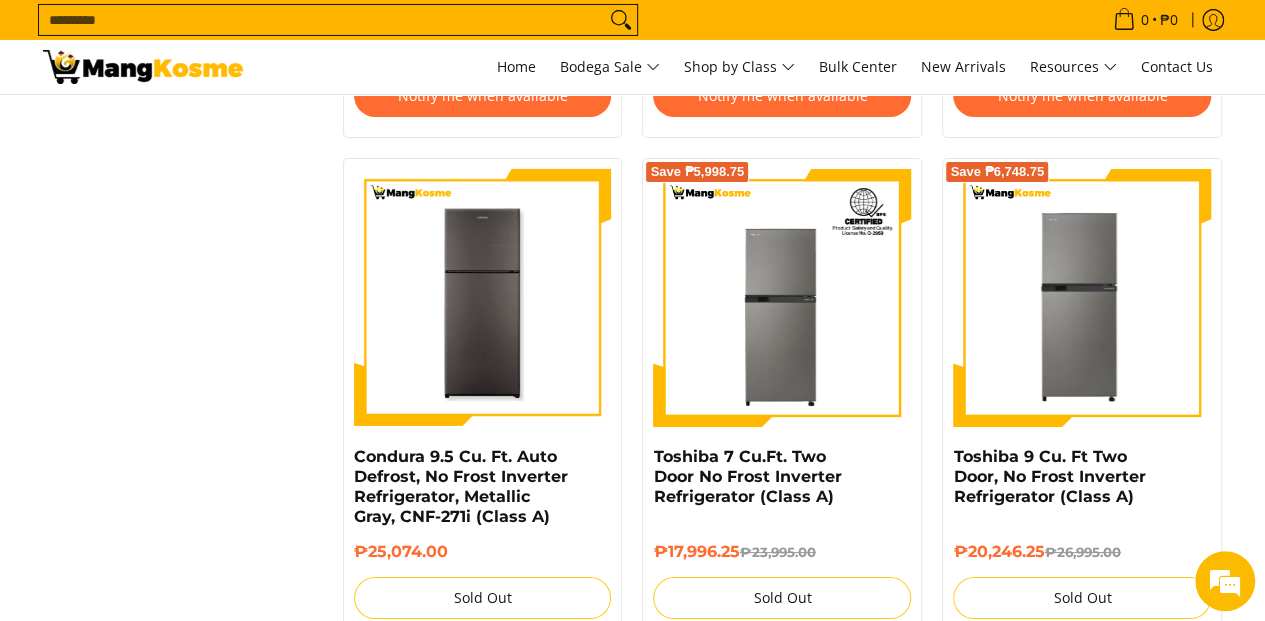 click at bounding box center [1082, 298] 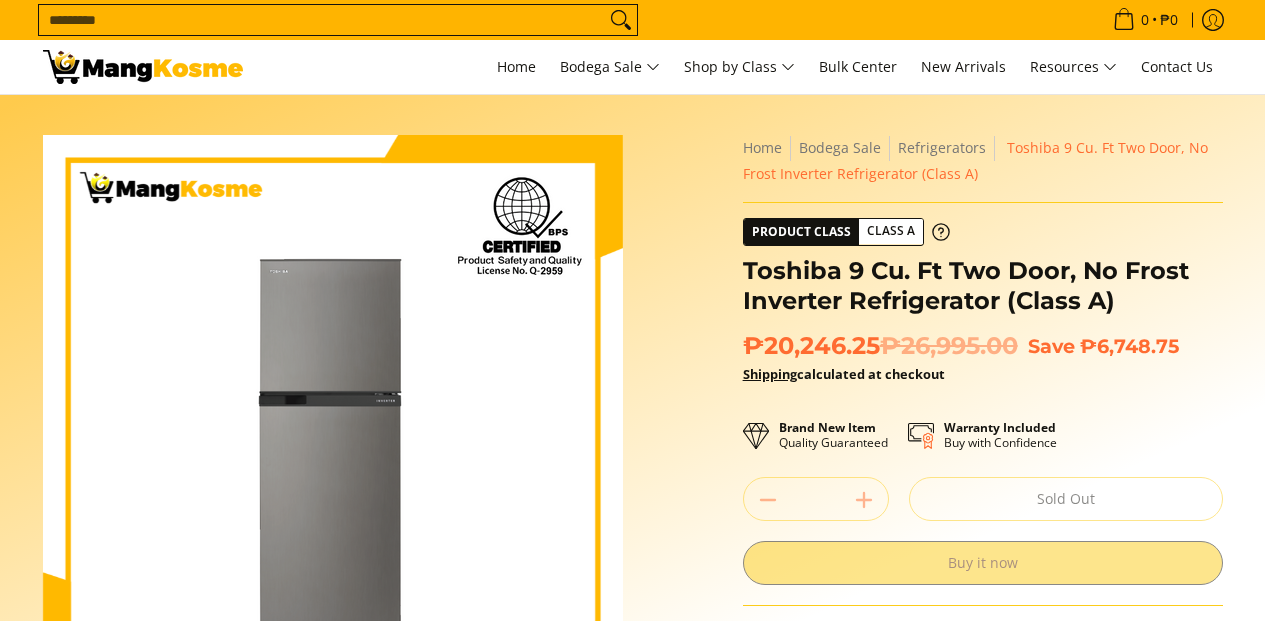 scroll, scrollTop: 0, scrollLeft: 0, axis: both 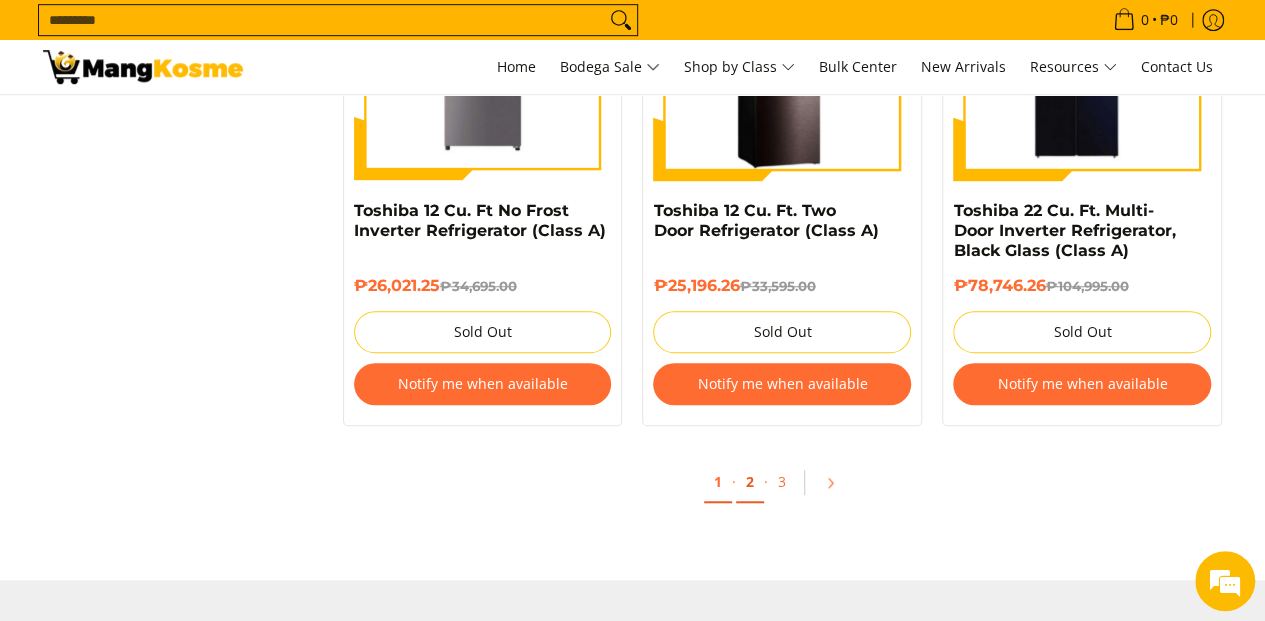 click on "2" at bounding box center (750, 482) 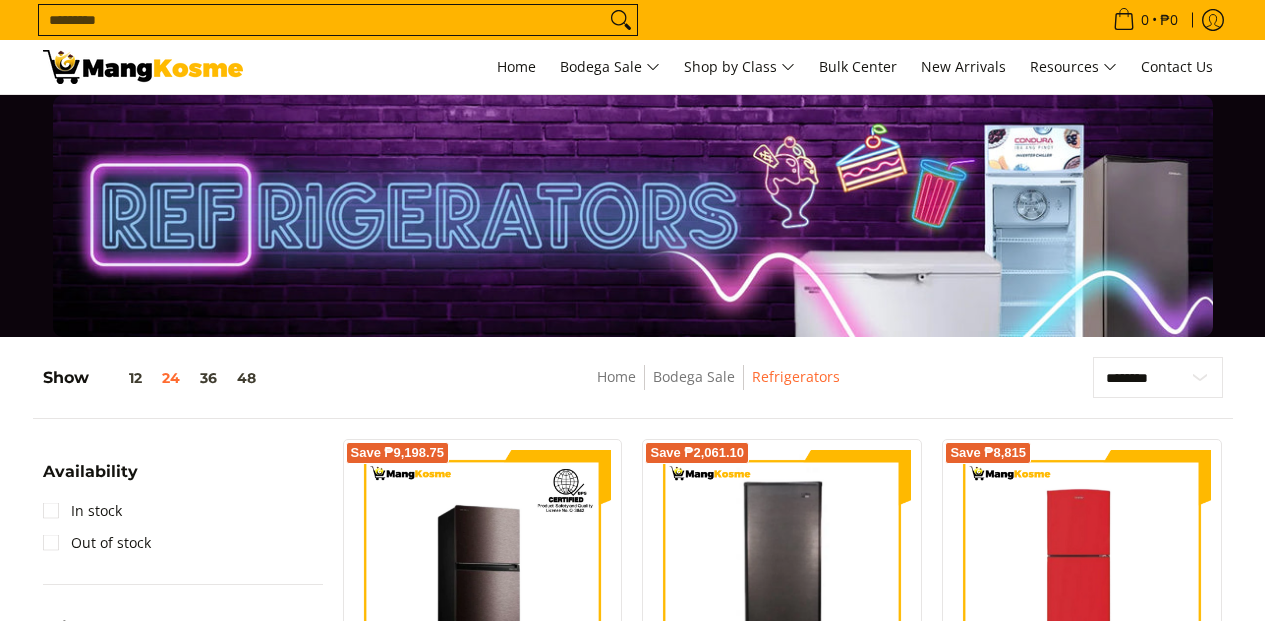 scroll, scrollTop: 614, scrollLeft: 0, axis: vertical 